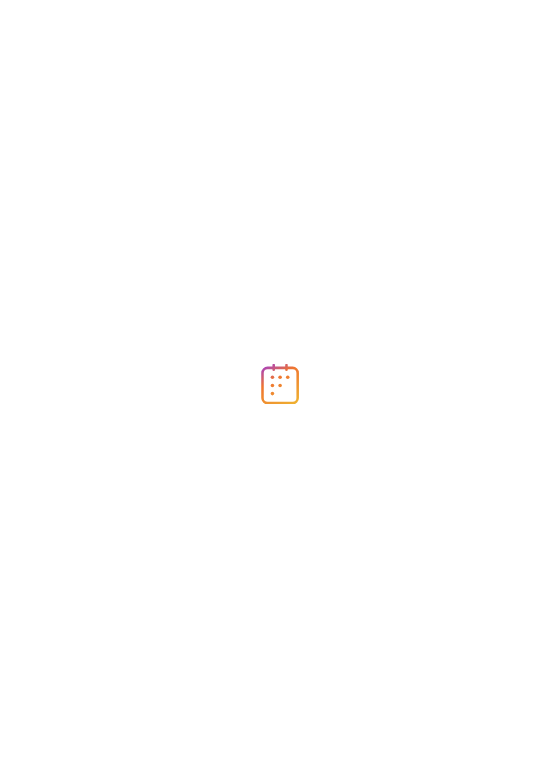 scroll, scrollTop: 0, scrollLeft: 0, axis: both 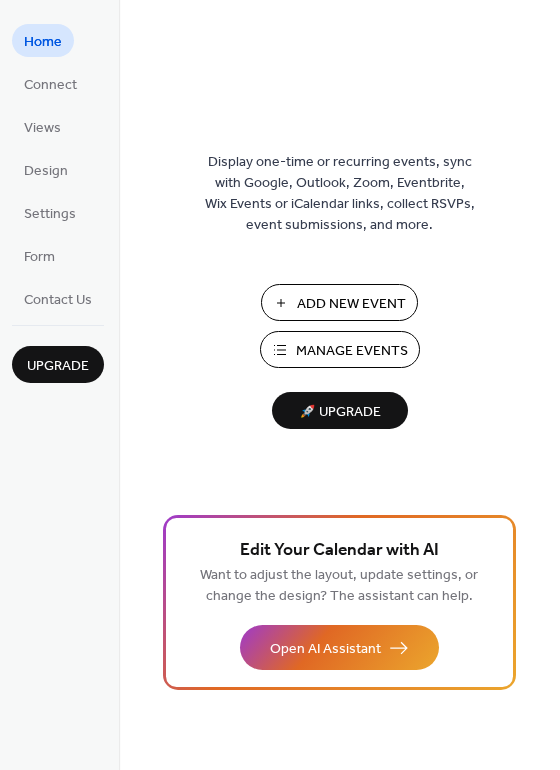 click on "Manage Events" at bounding box center [352, 351] 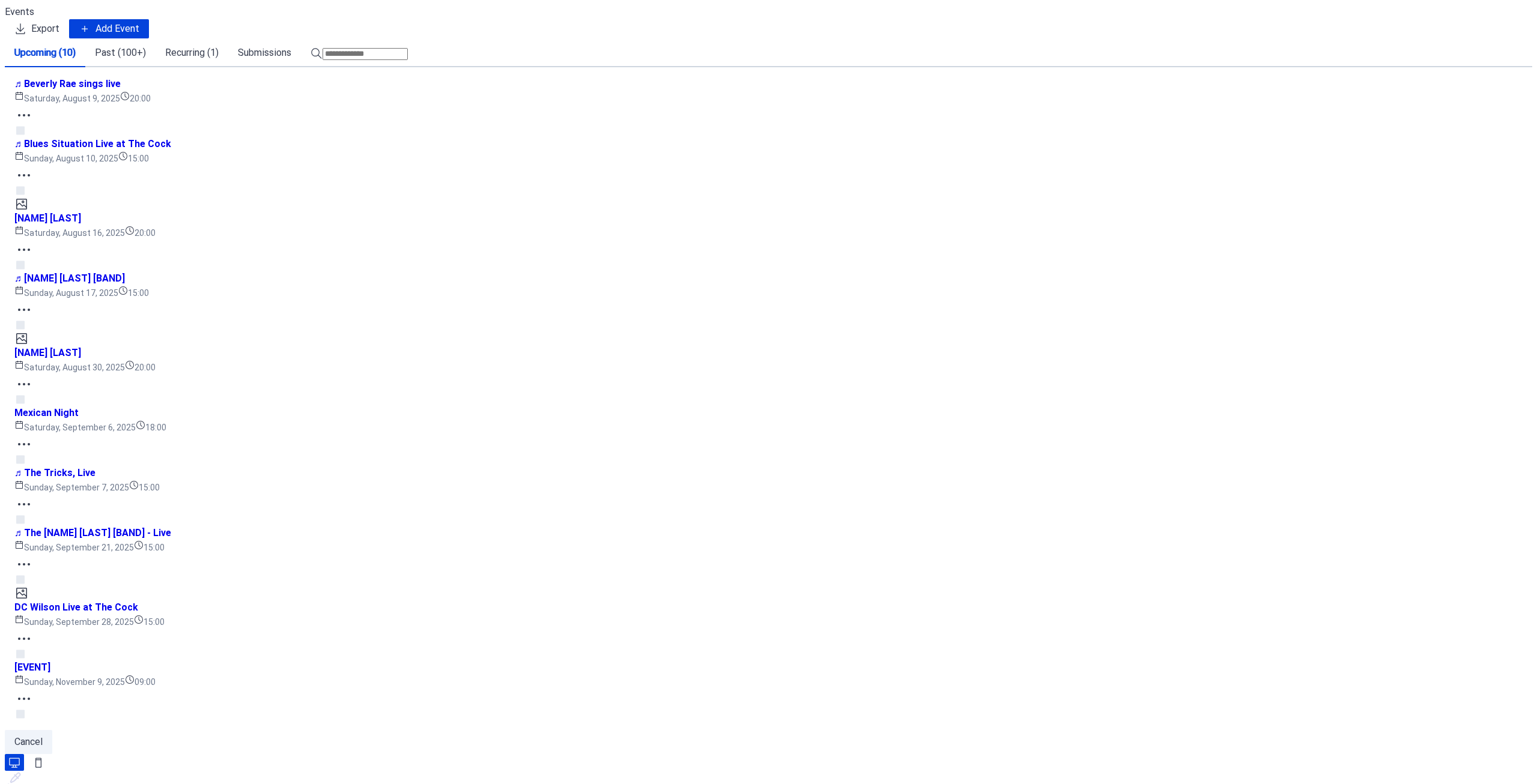 scroll, scrollTop: 0, scrollLeft: 0, axis: both 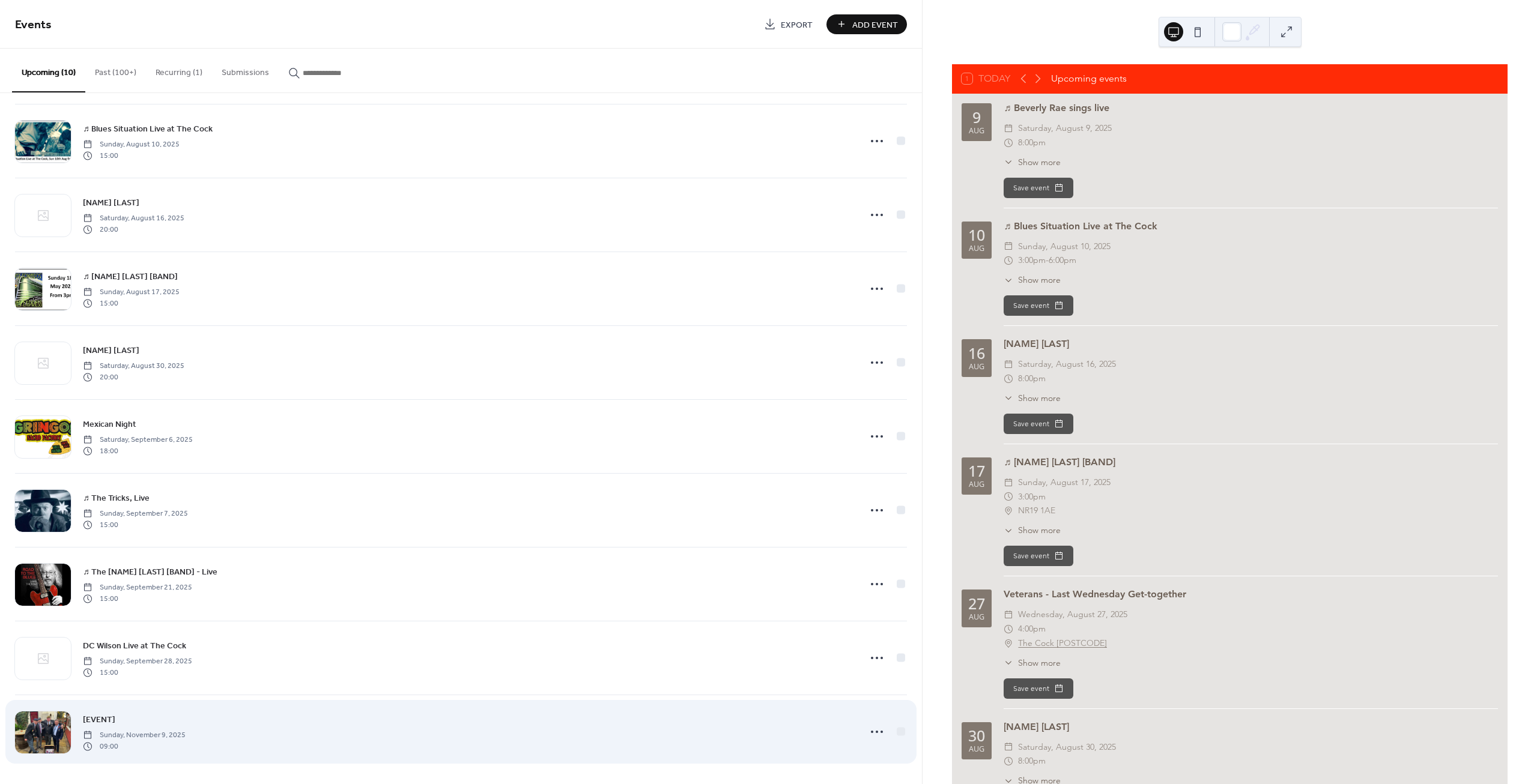 click on "Remembrance Sunday (from 9am) Sunday, November 9, 2025 09:00" at bounding box center [468, 732] 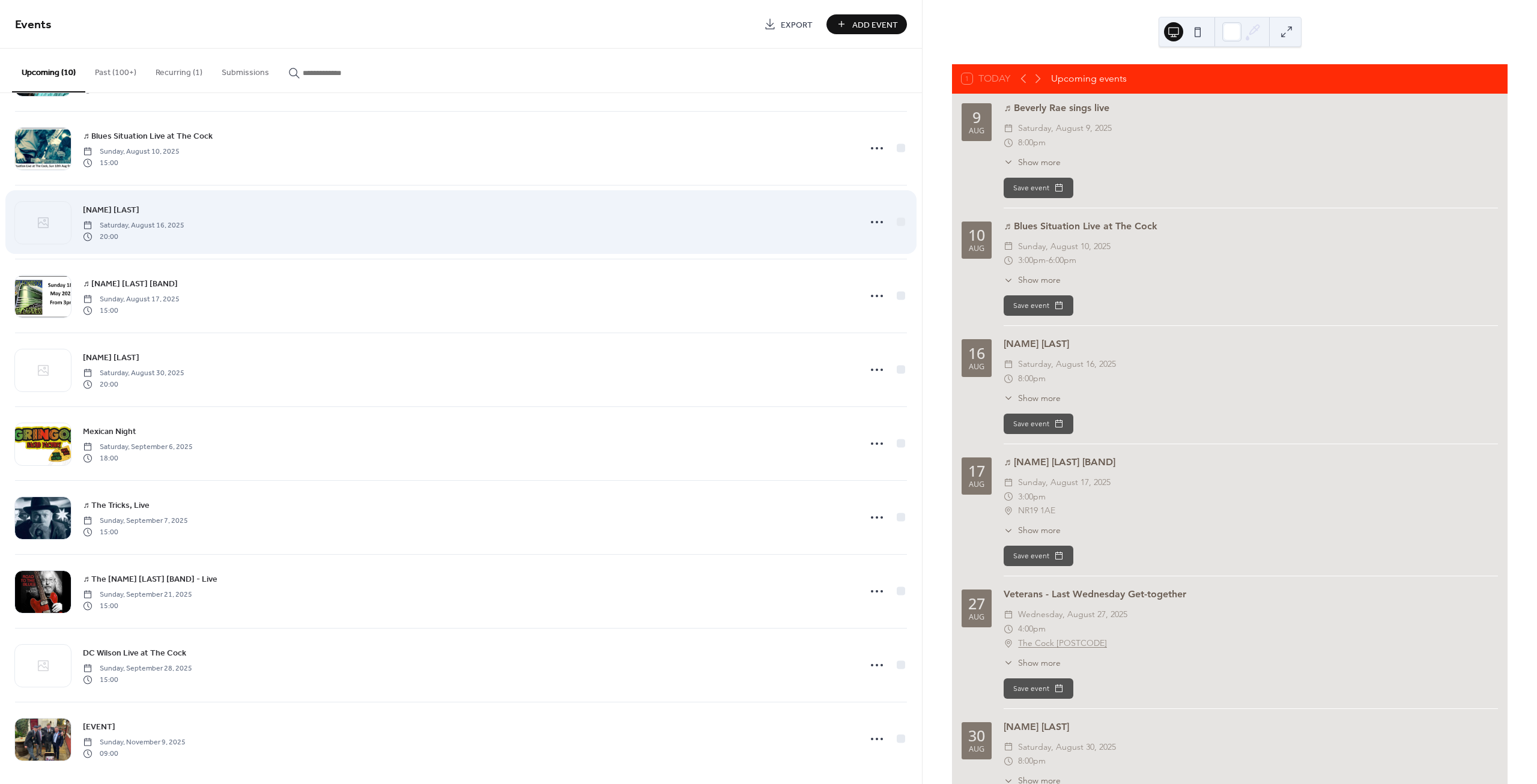 scroll, scrollTop: 80, scrollLeft: 0, axis: vertical 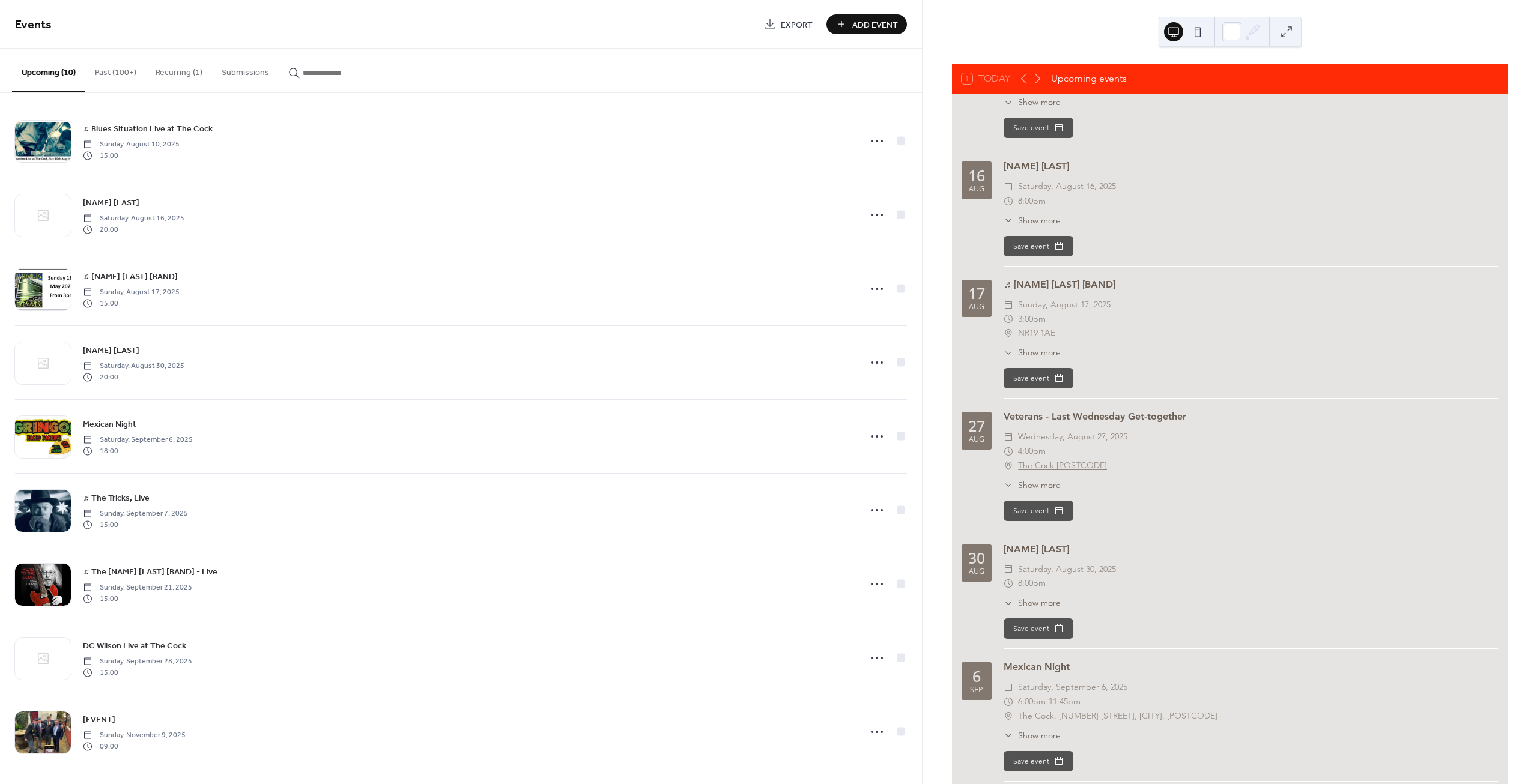 click on "Show more" at bounding box center [1039, 485] 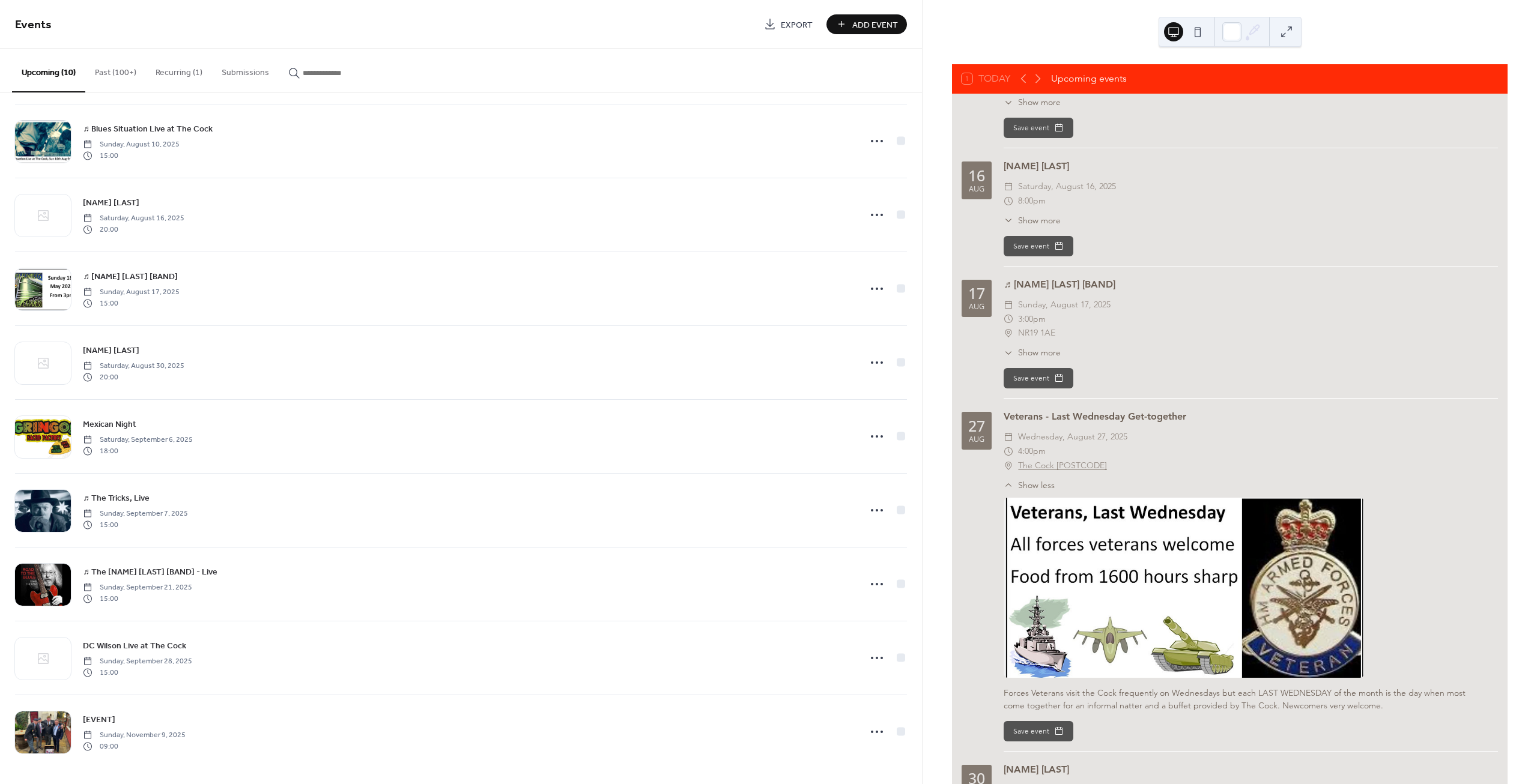click on "Recurring (1)" at bounding box center (179, 70) 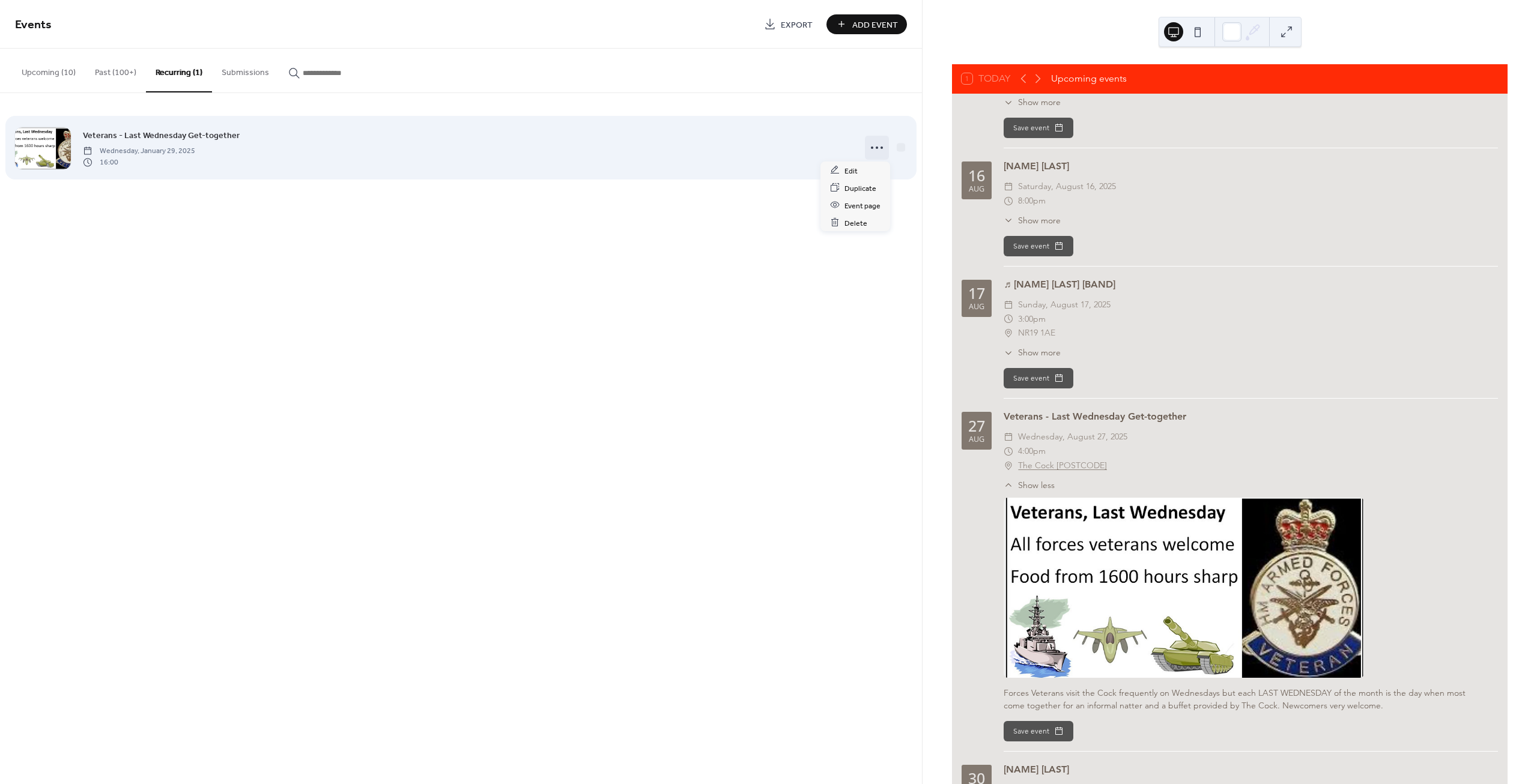 click 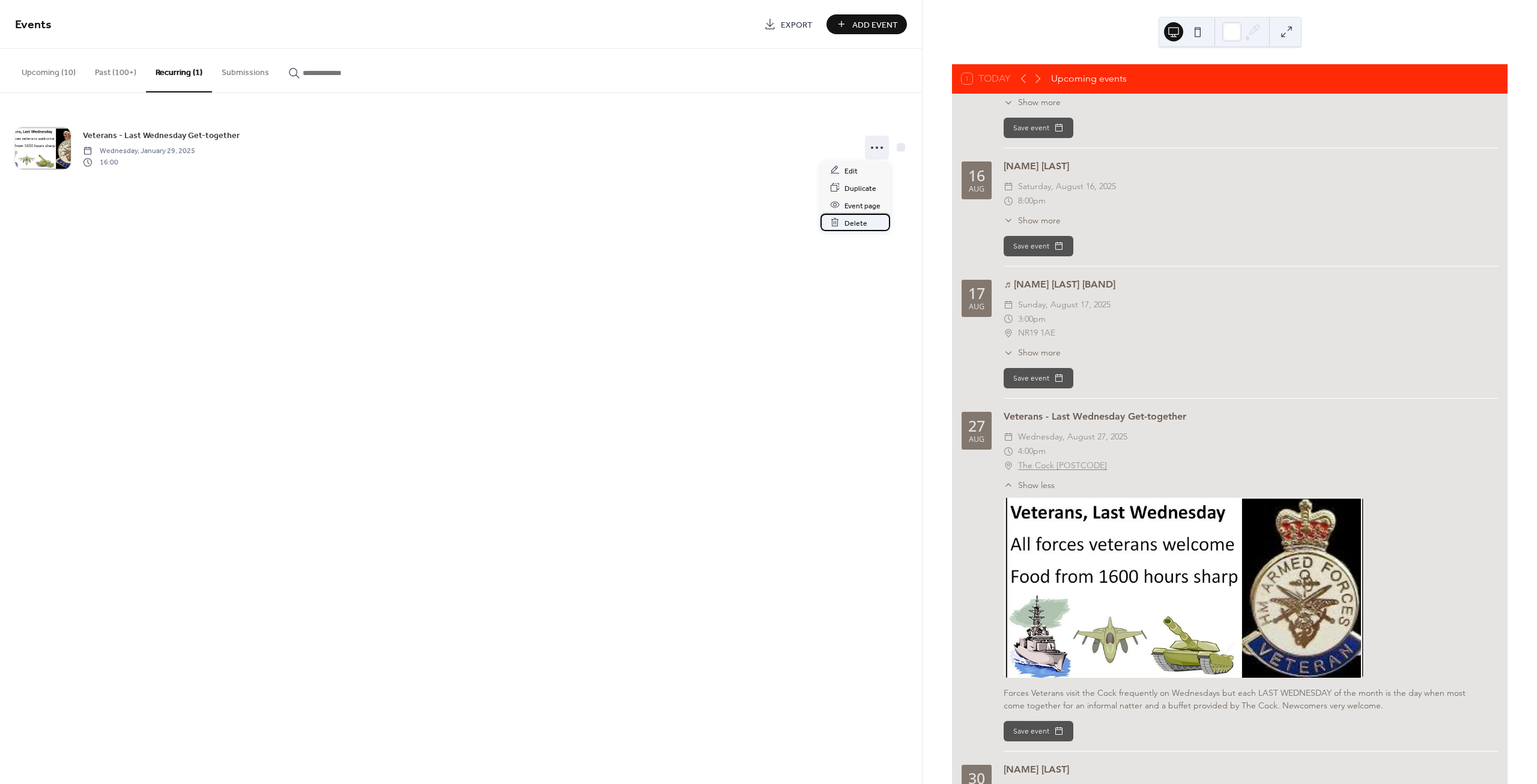 click on "Delete" at bounding box center [856, 223] 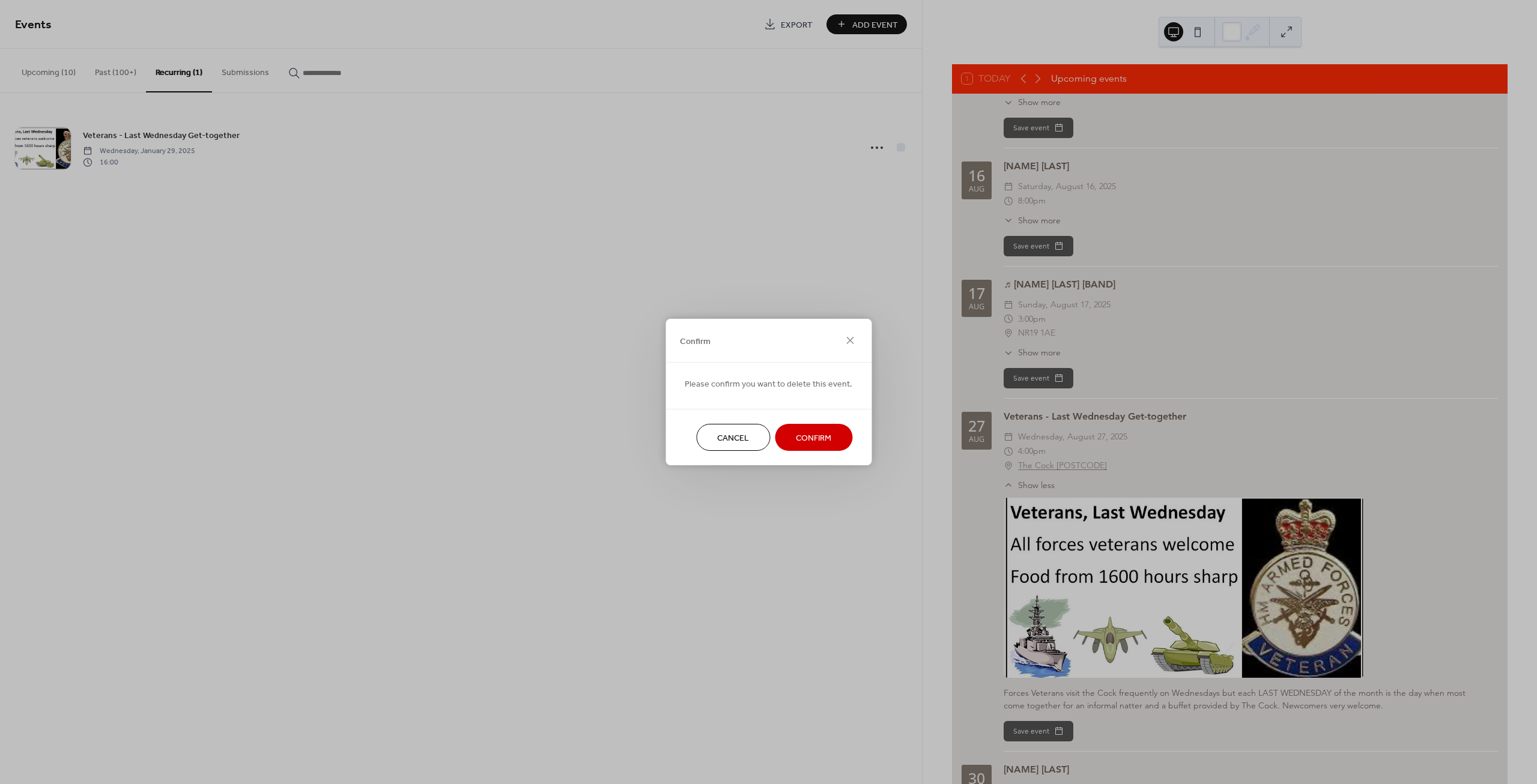 click on "Confirm" at bounding box center (813, 438) 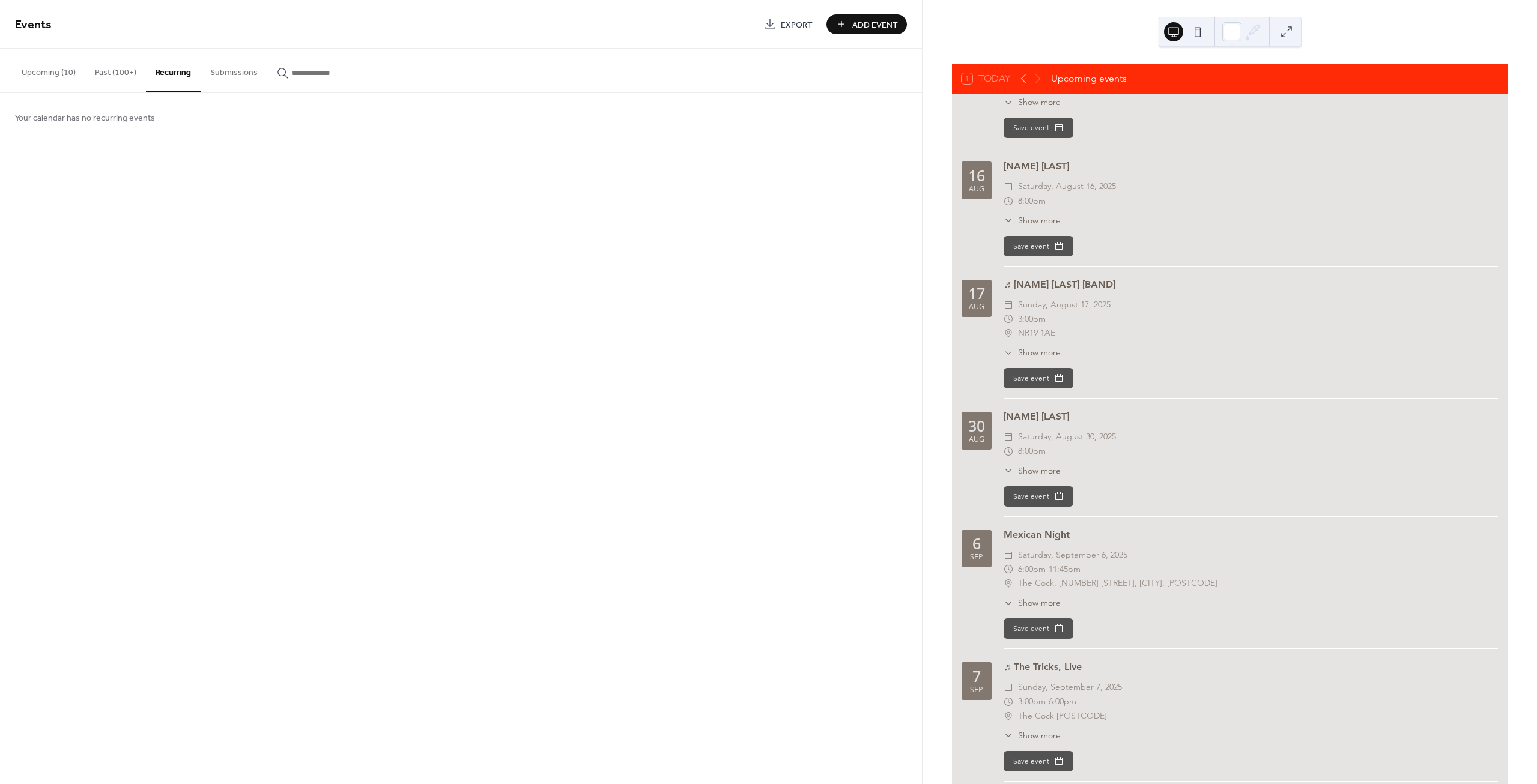 scroll, scrollTop: 500, scrollLeft: 0, axis: vertical 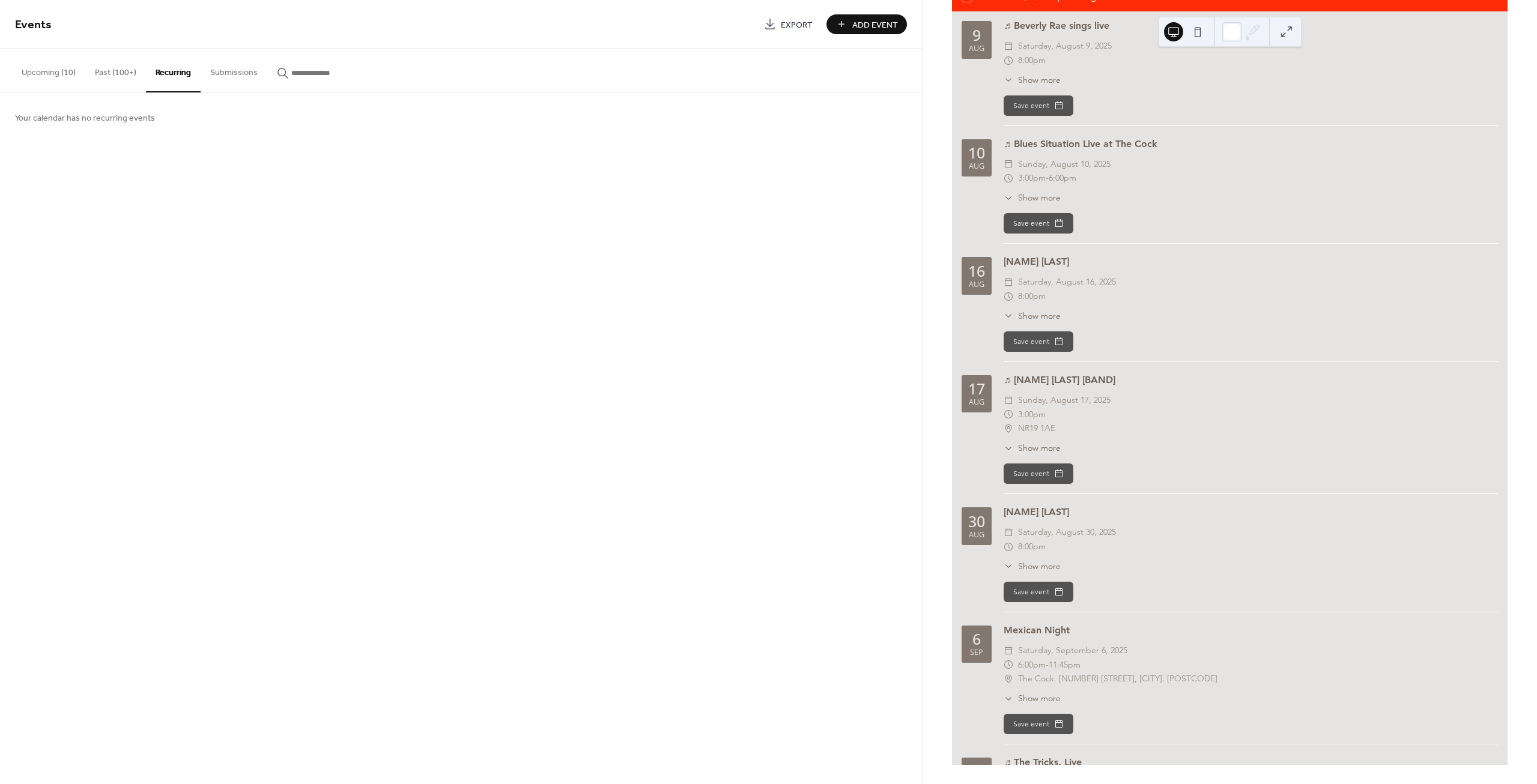 click on "Upcoming (10)" at bounding box center [49, 70] 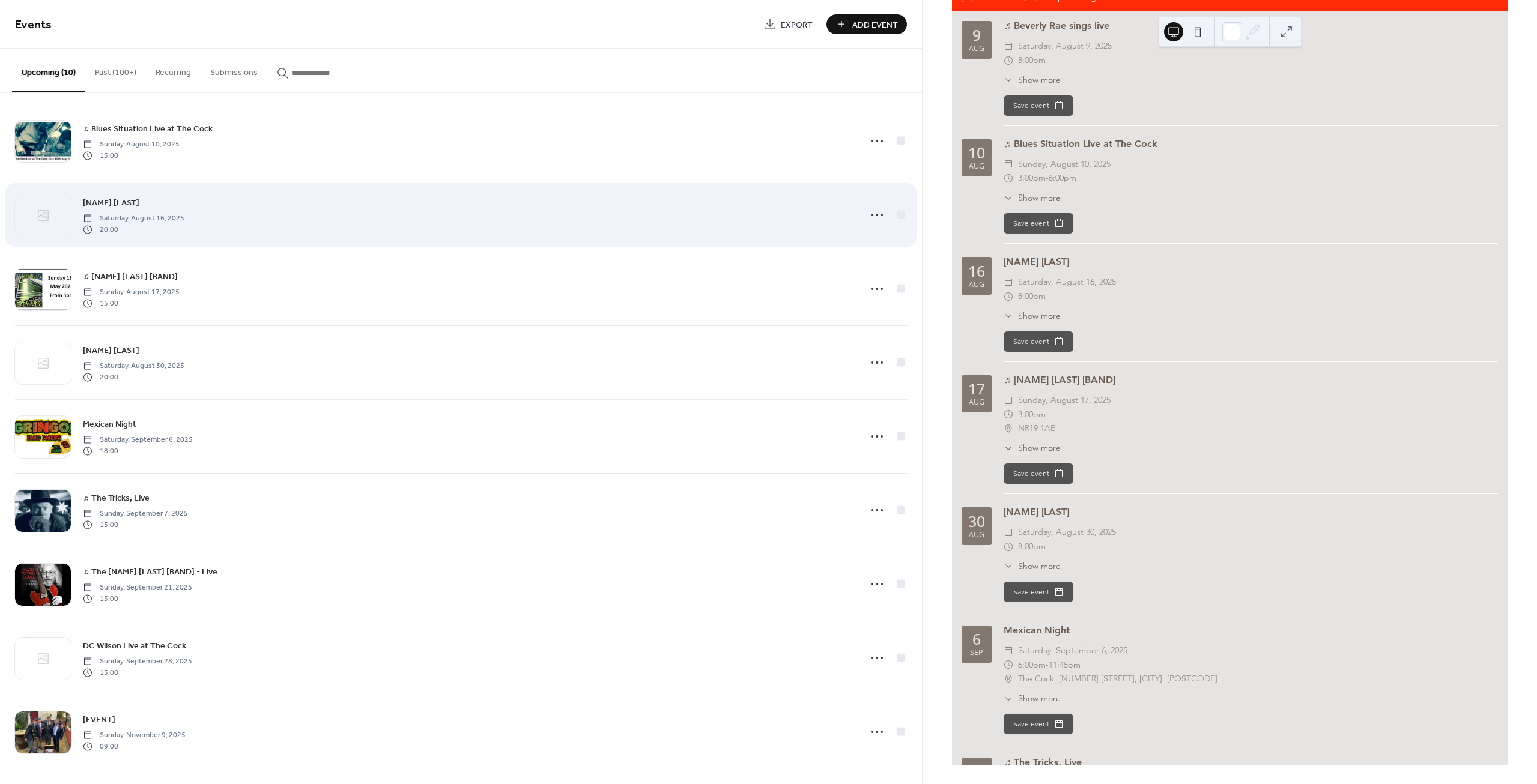 scroll, scrollTop: 0, scrollLeft: 0, axis: both 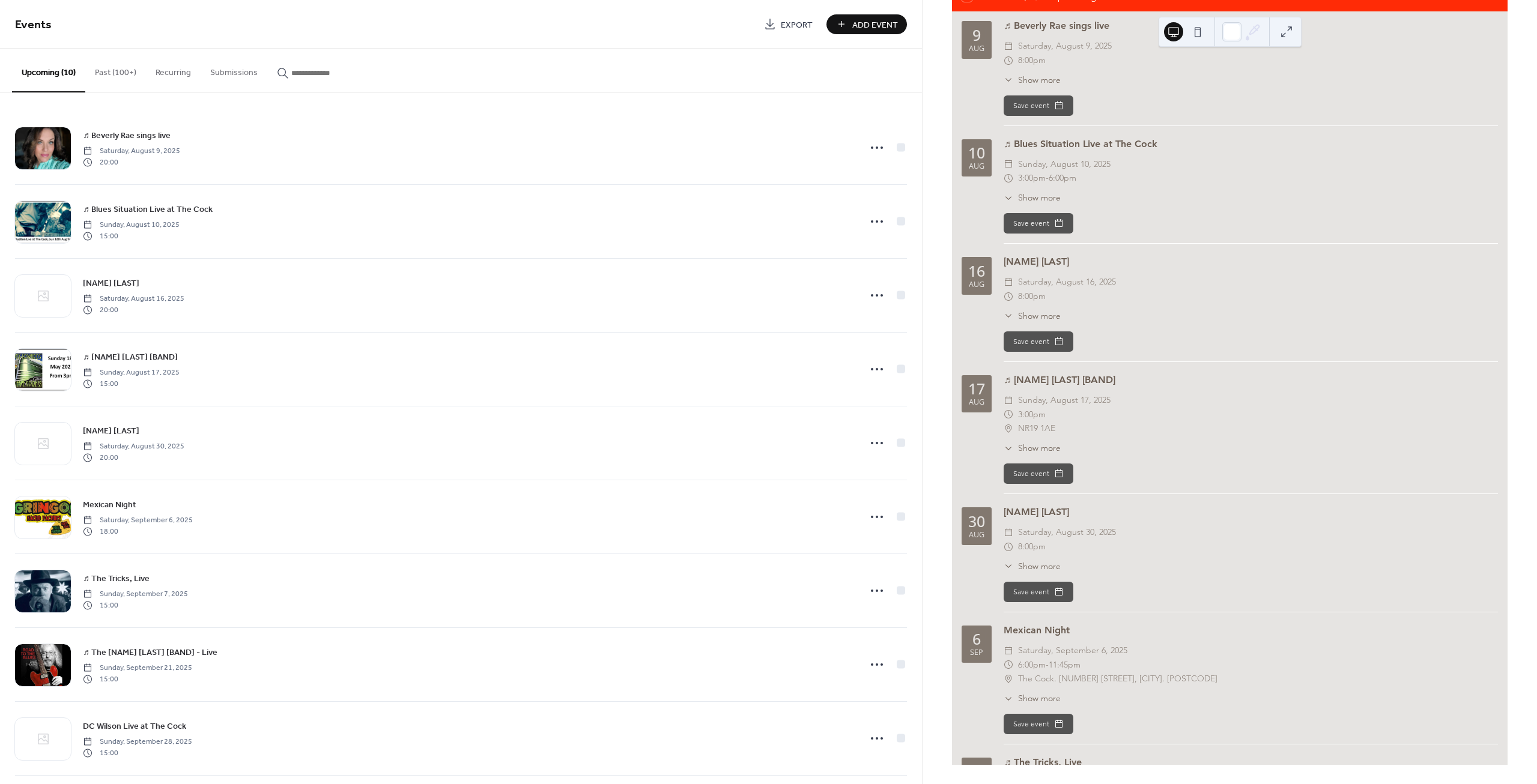 click on "Show more" at bounding box center [1039, 316] 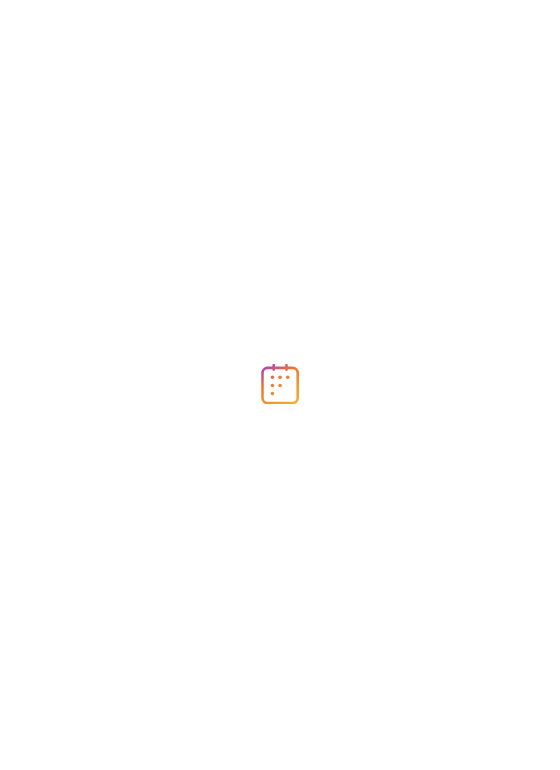 scroll, scrollTop: 0, scrollLeft: 0, axis: both 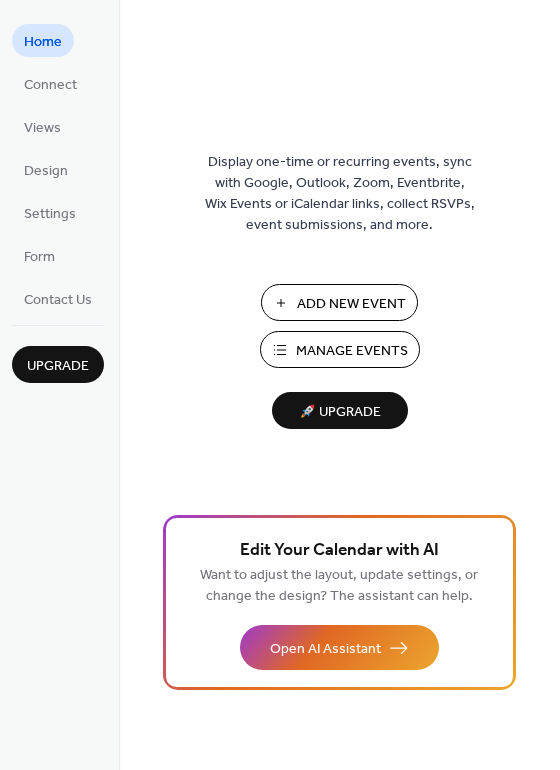 click on "Manage Events" at bounding box center [352, 351] 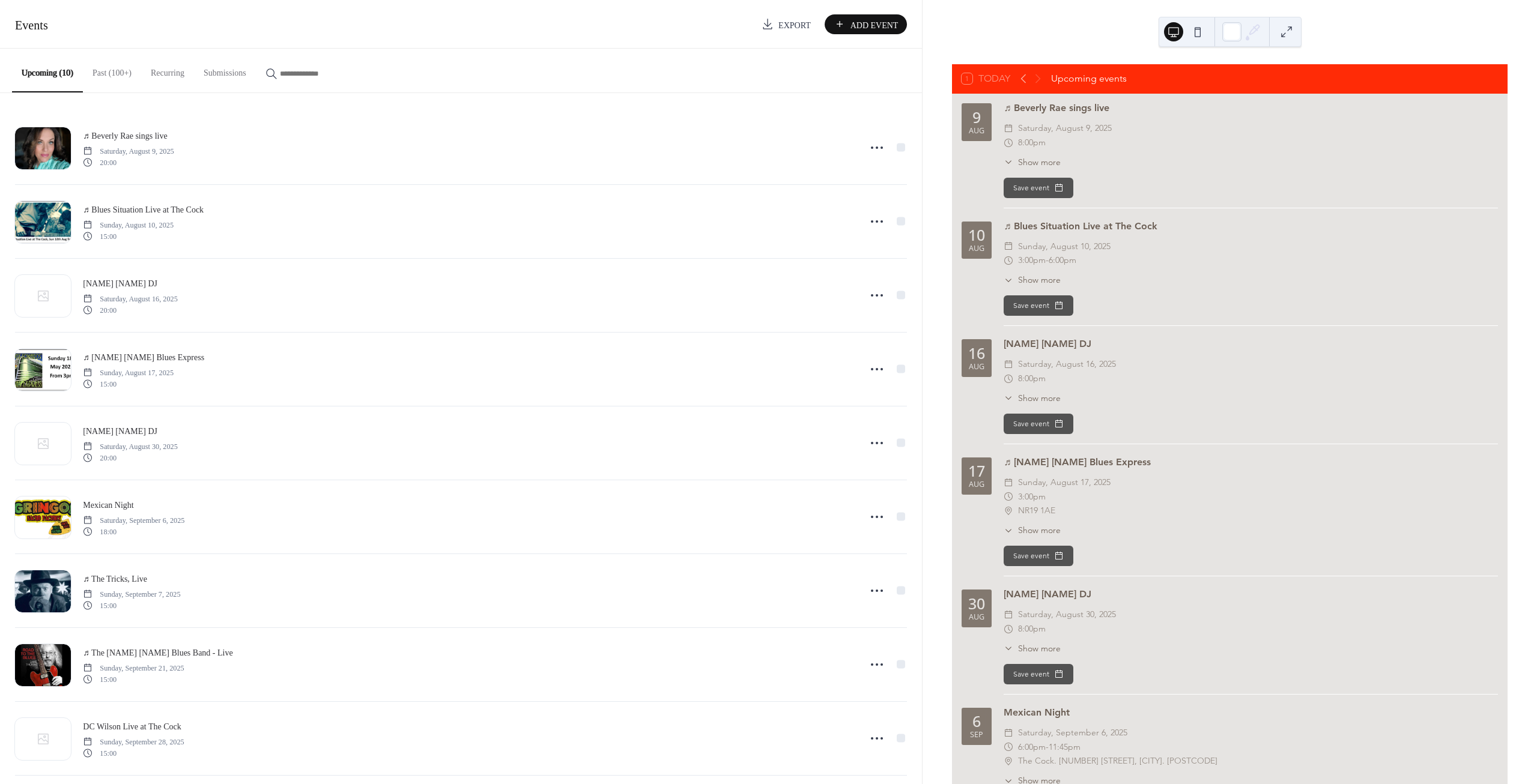 scroll, scrollTop: 0, scrollLeft: 0, axis: both 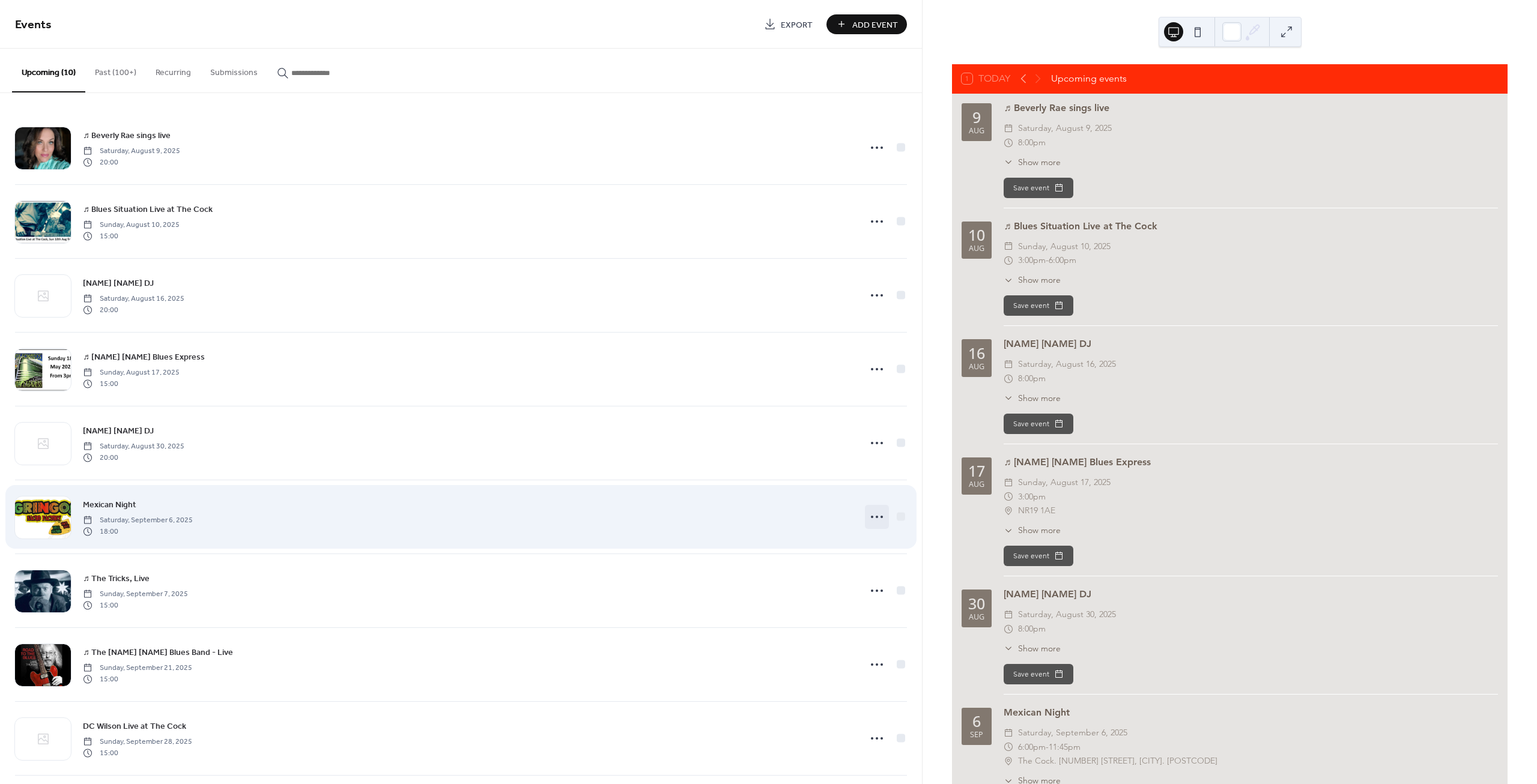 click 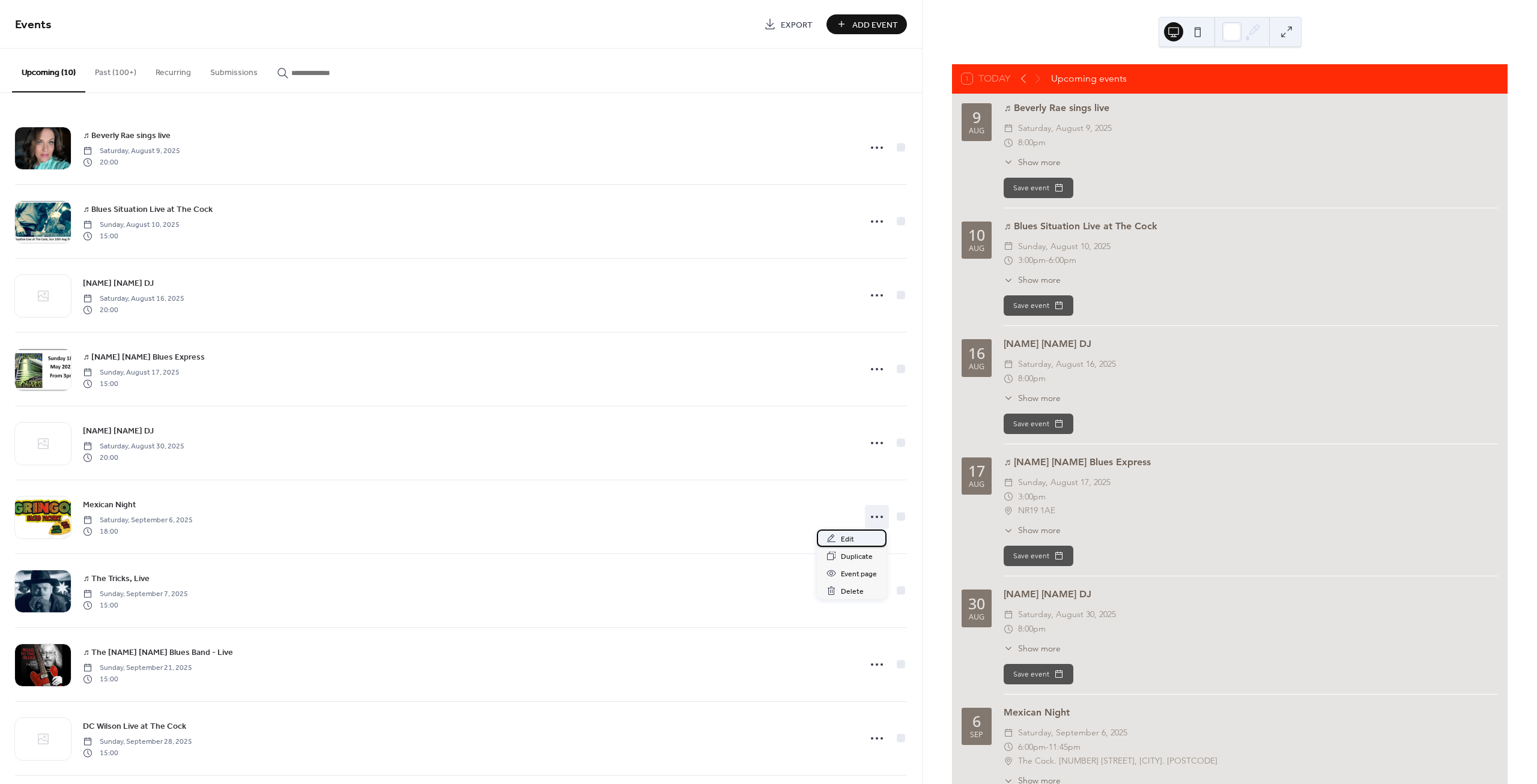 click on "Edit" at bounding box center (847, 539) 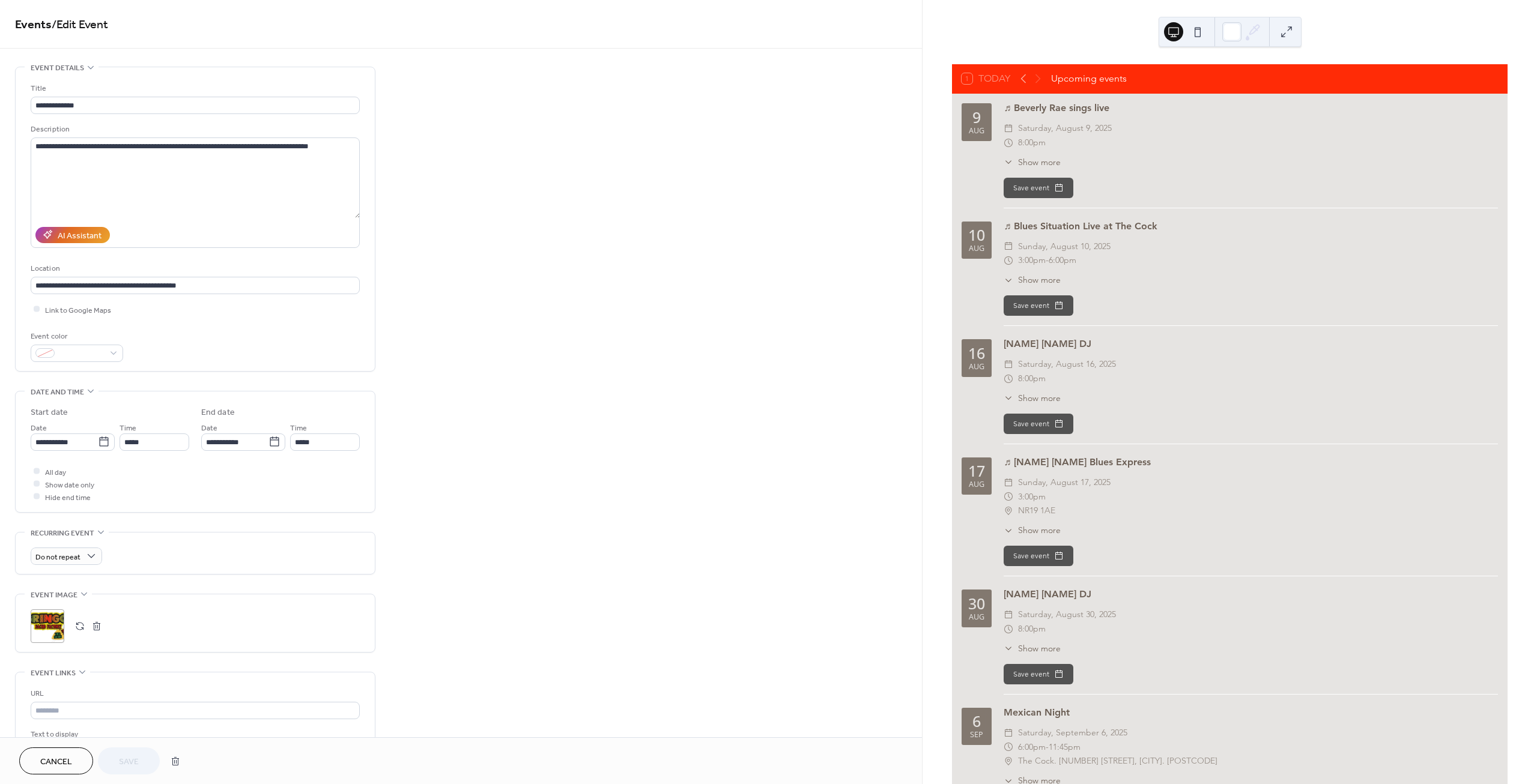 click at bounding box center [80, 626] 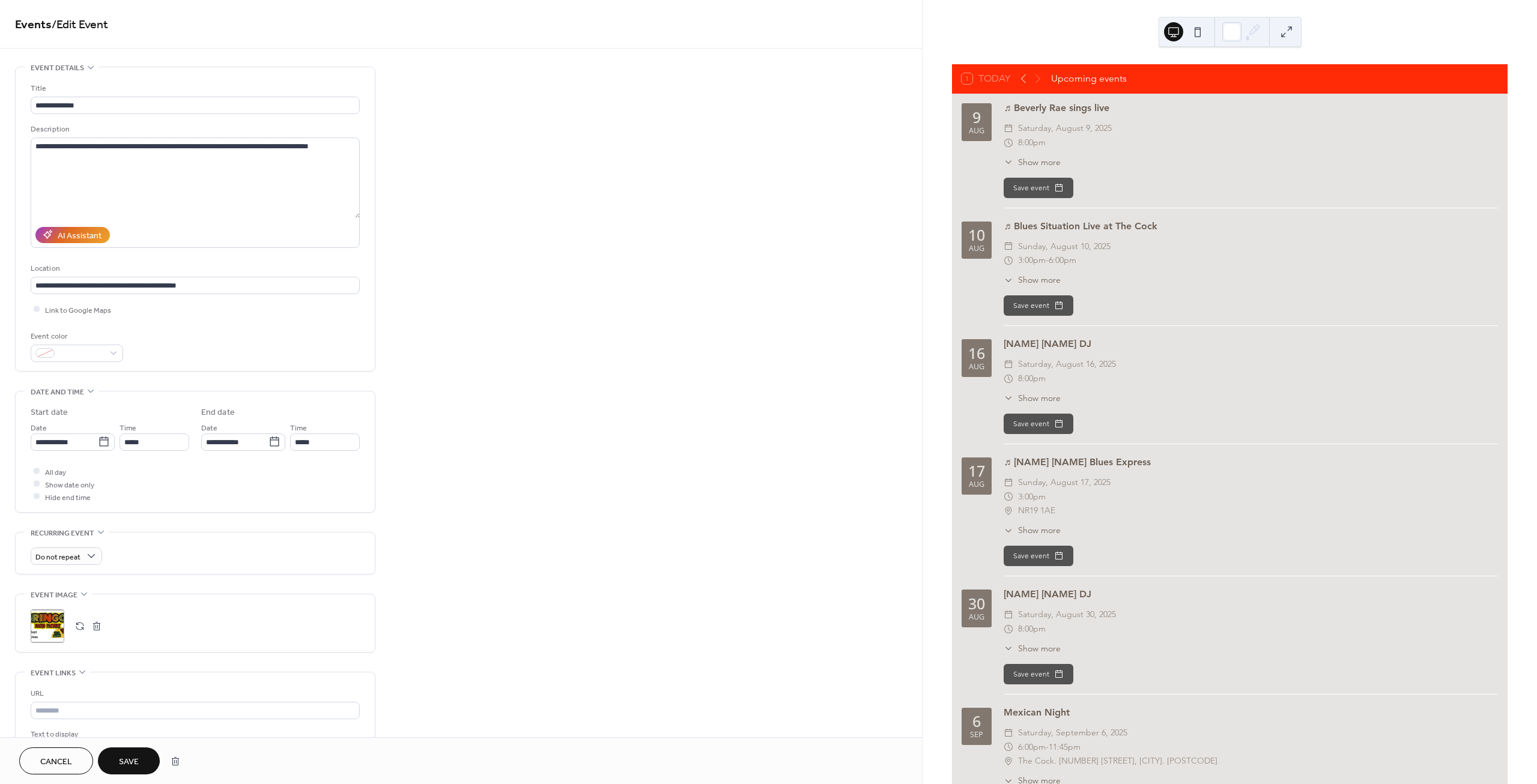 click on "Save" at bounding box center [129, 762] 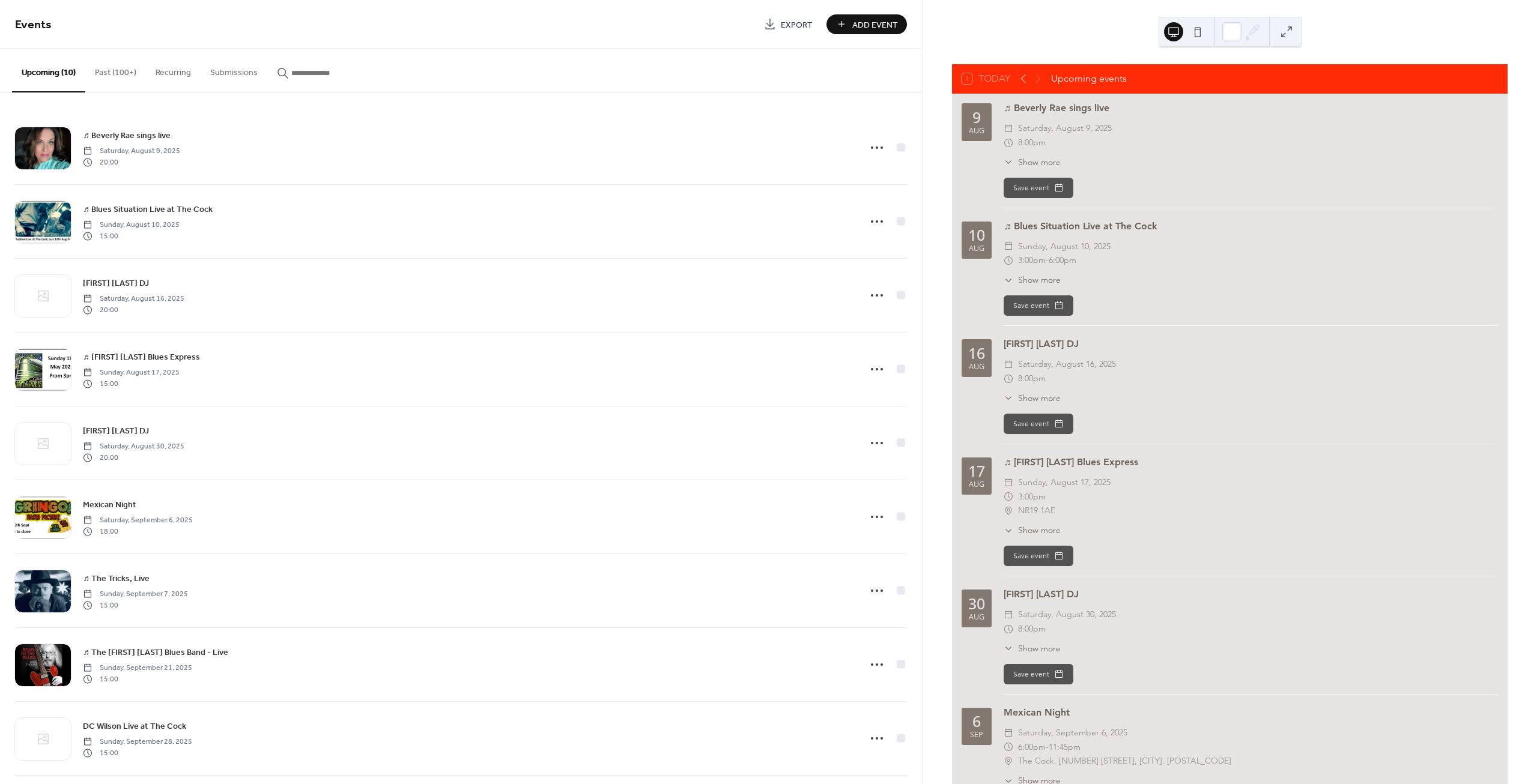 scroll, scrollTop: 0, scrollLeft: 0, axis: both 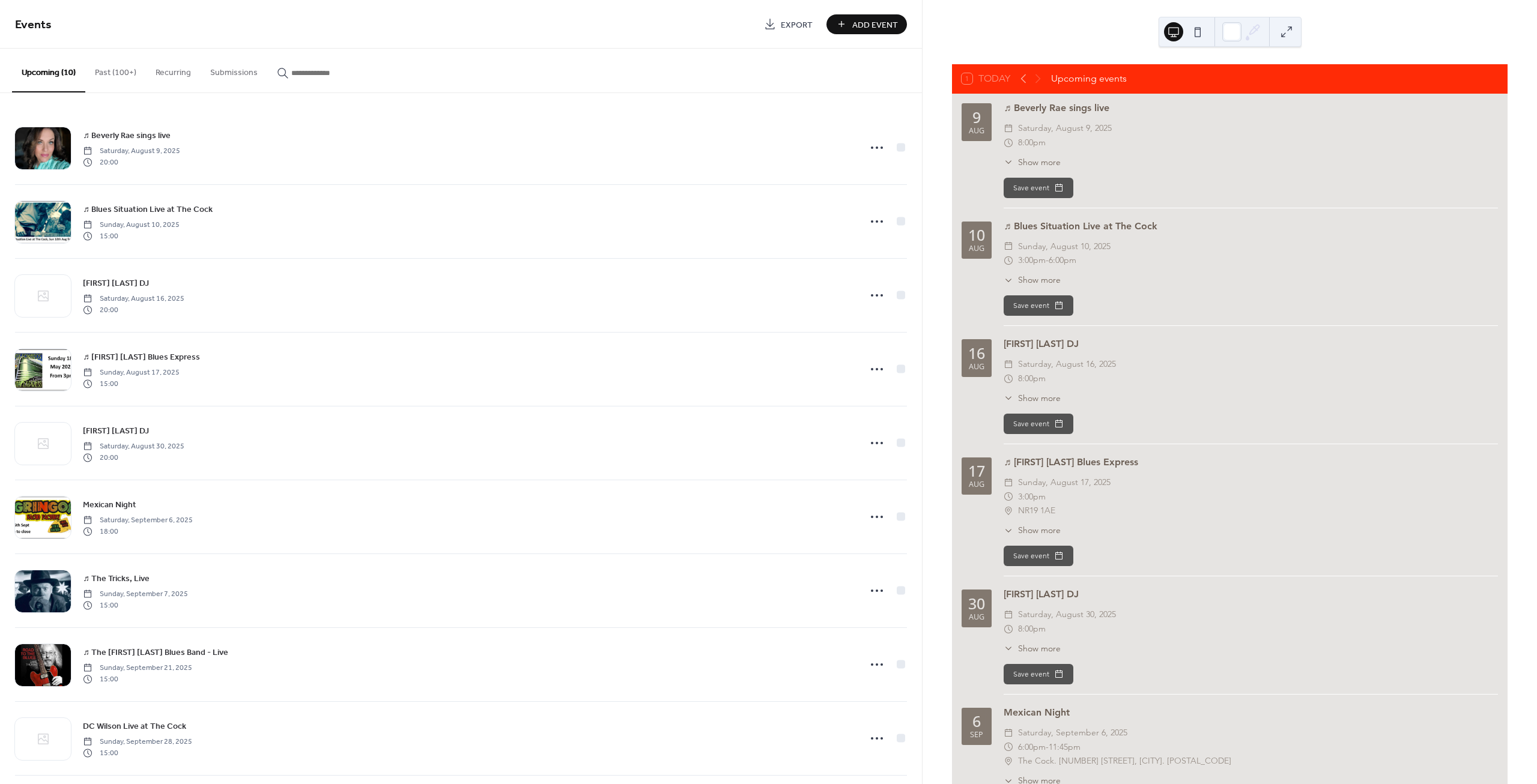 click at bounding box center (327, 73) 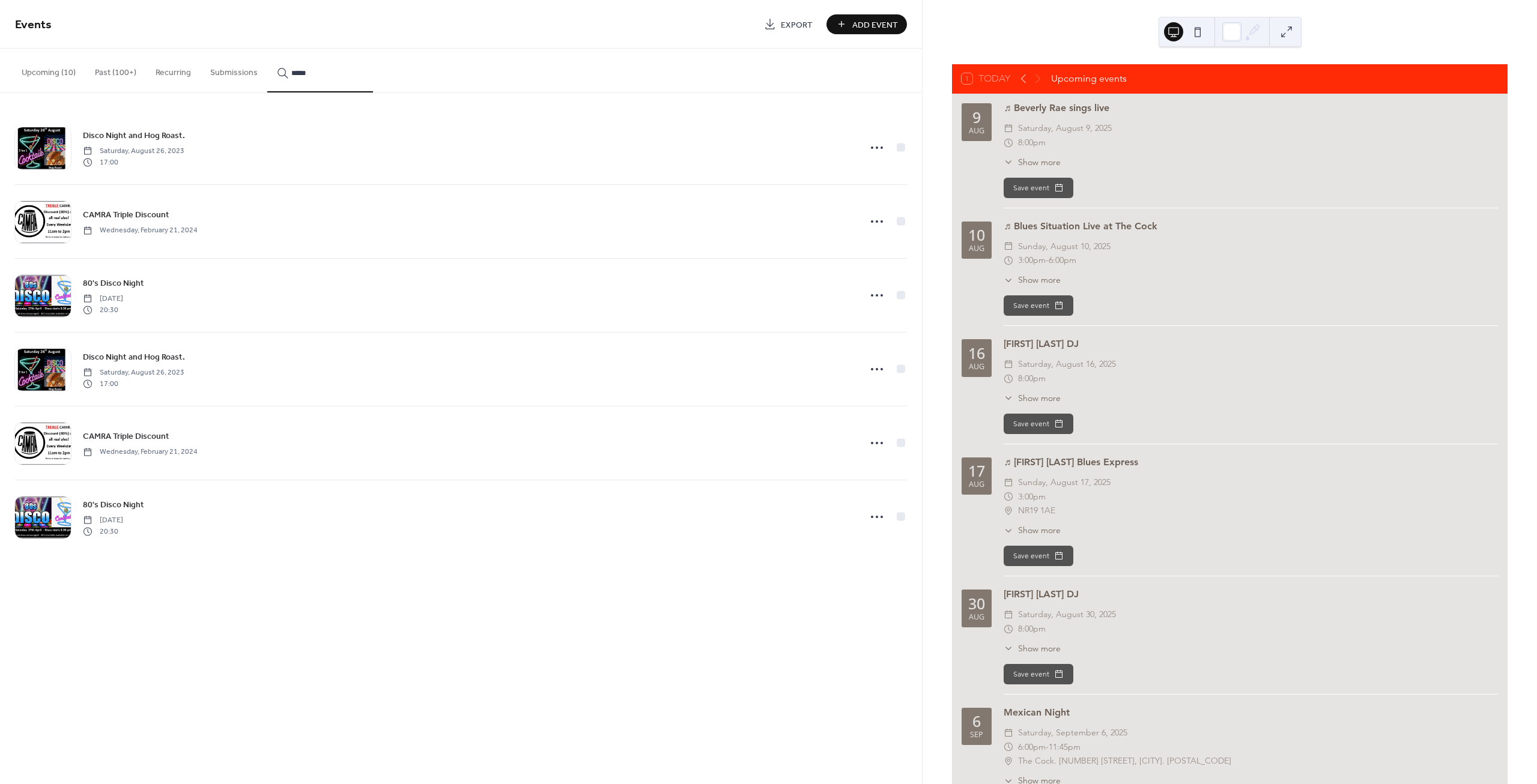 type on "*****" 